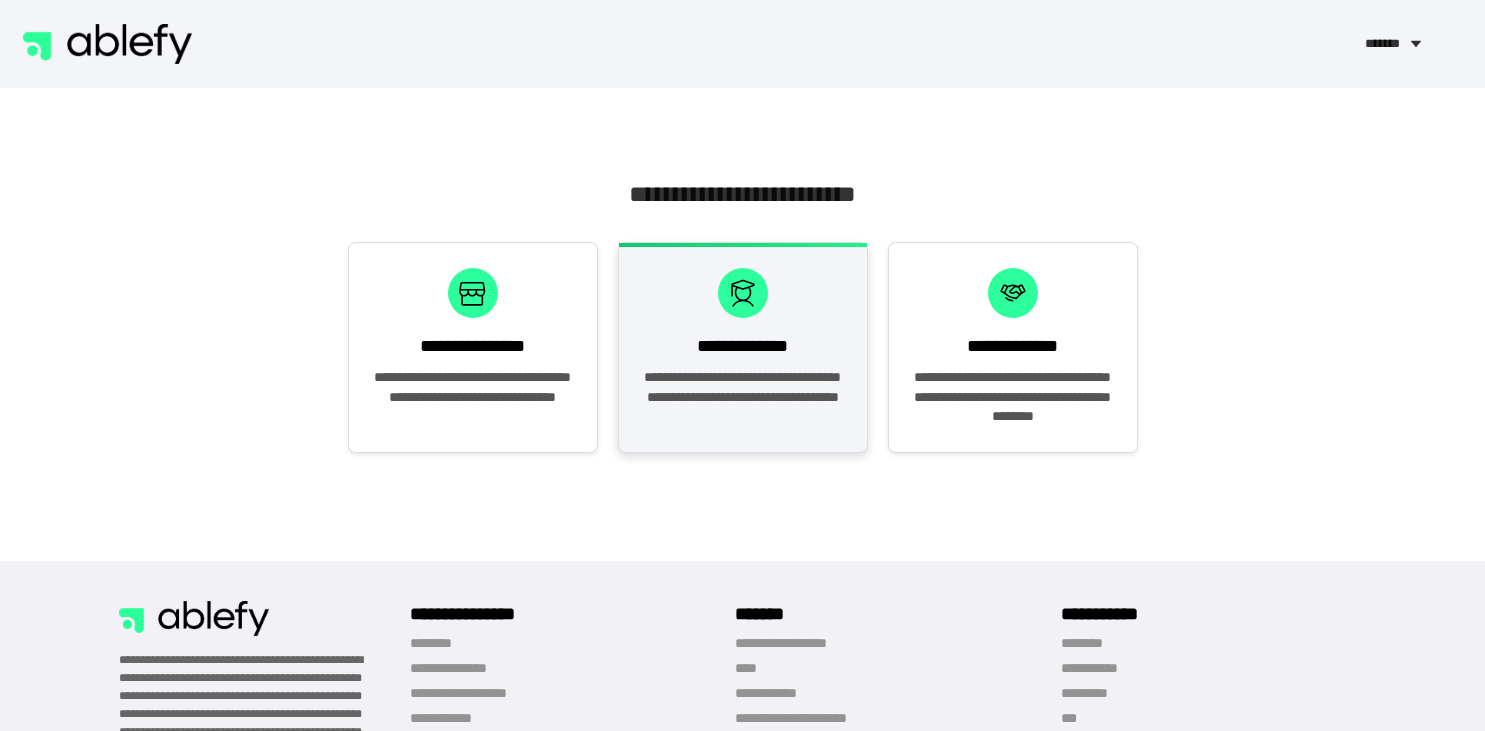 scroll, scrollTop: 0, scrollLeft: 0, axis: both 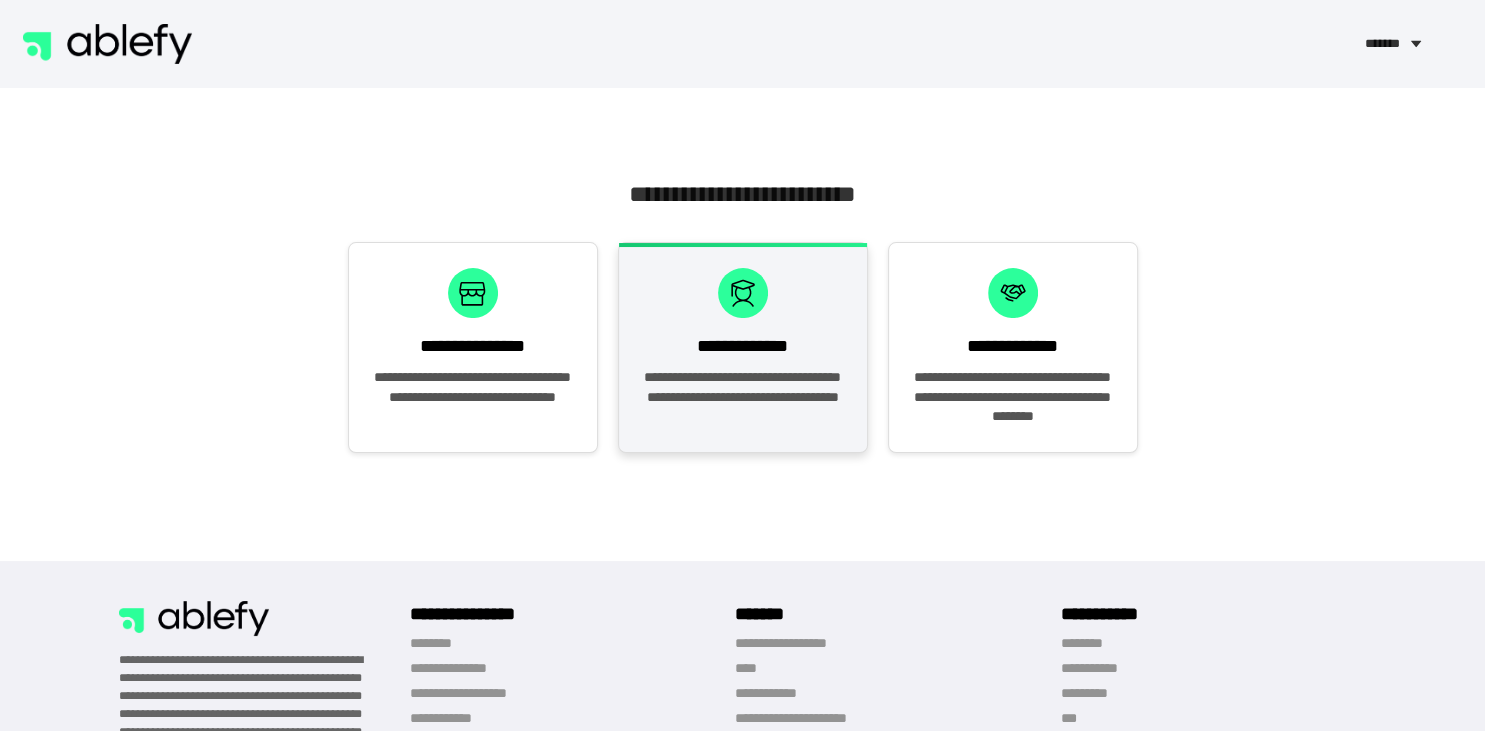 click on "**********" at bounding box center (743, 347) 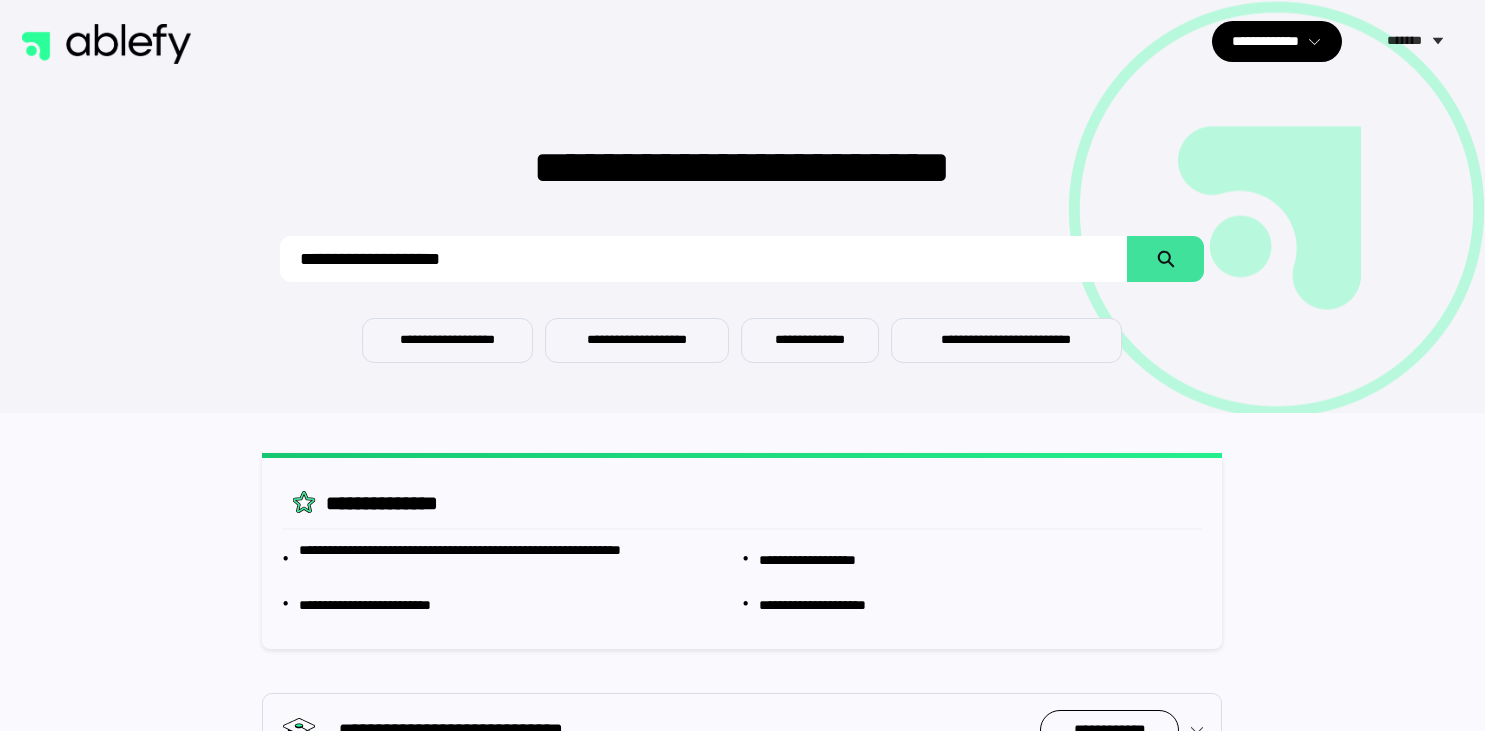 scroll, scrollTop: 0, scrollLeft: 0, axis: both 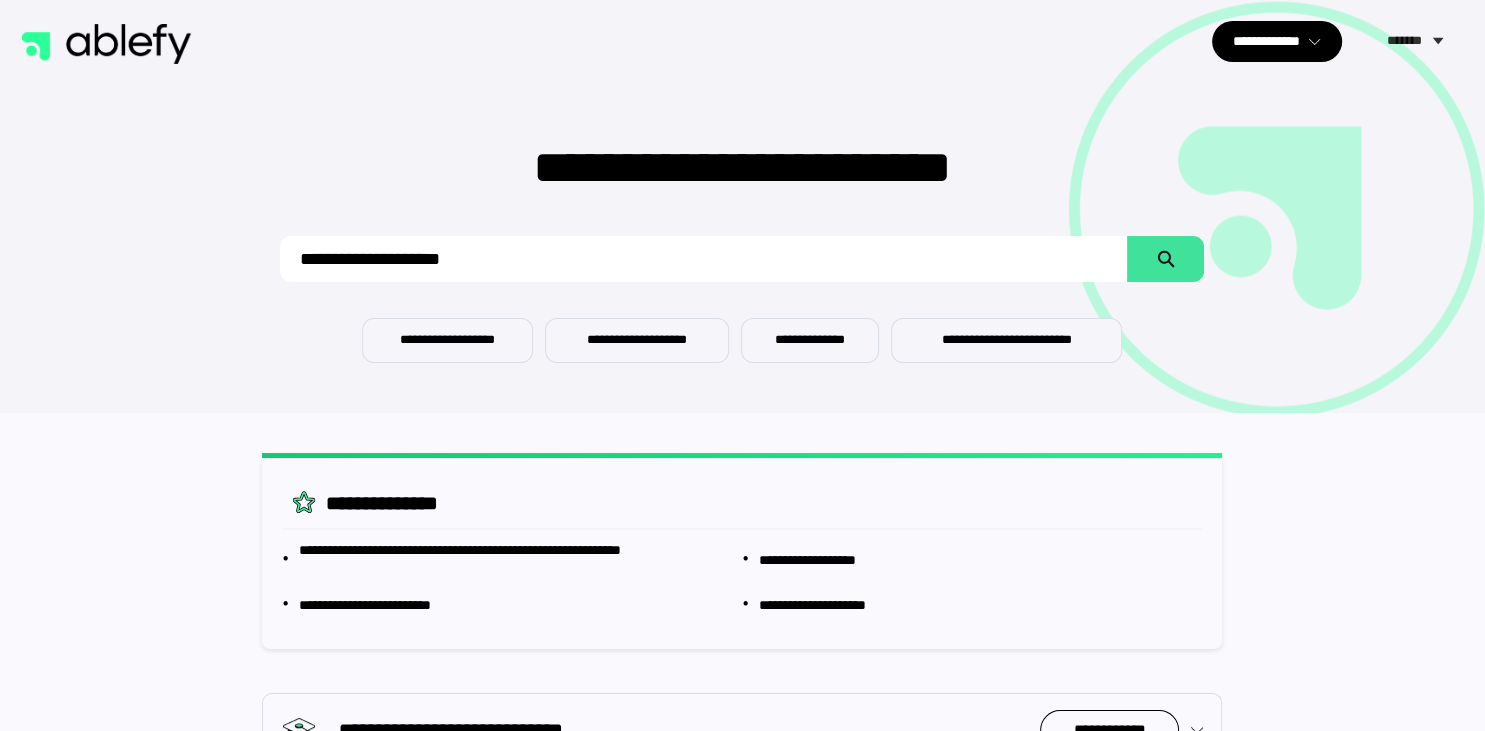 click at bounding box center (703, 259) 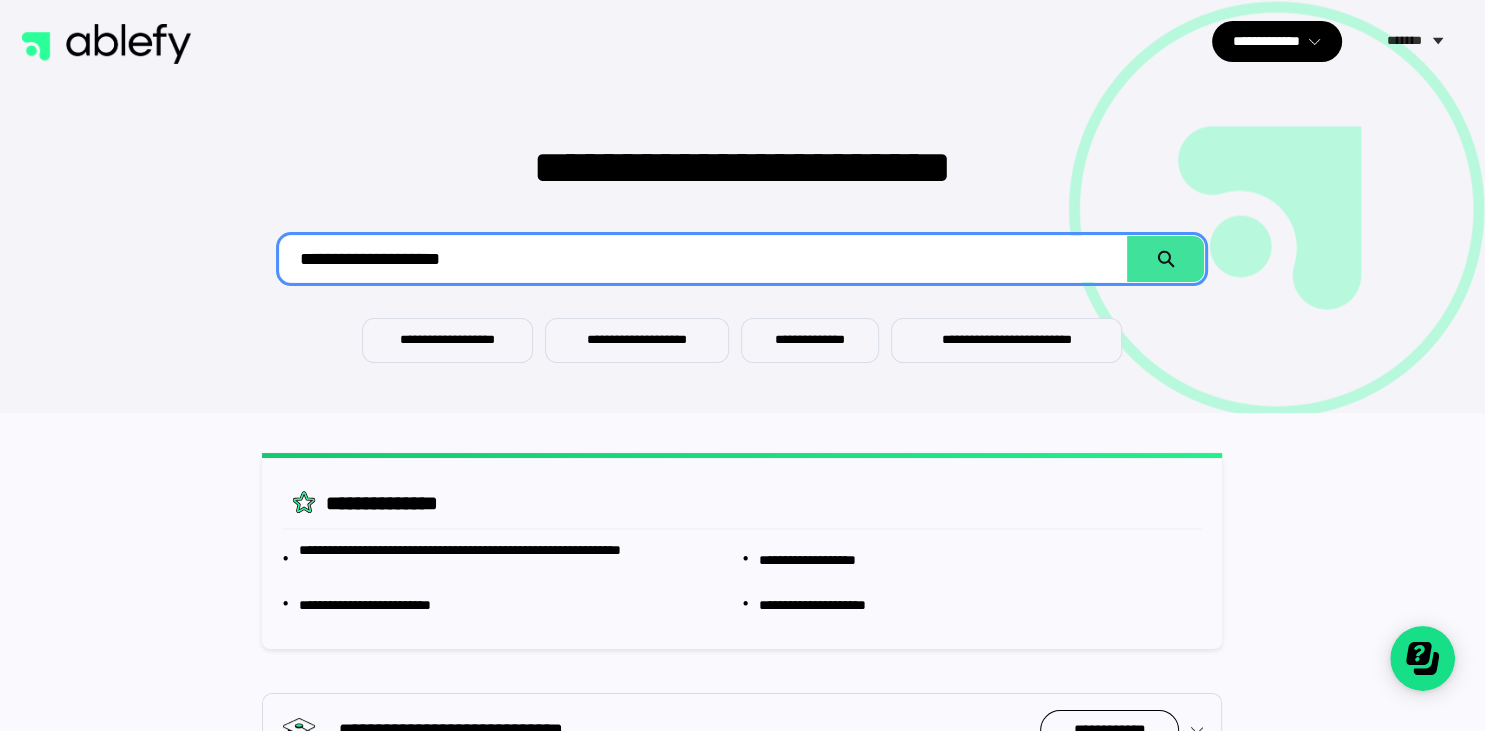 scroll, scrollTop: 0, scrollLeft: 0, axis: both 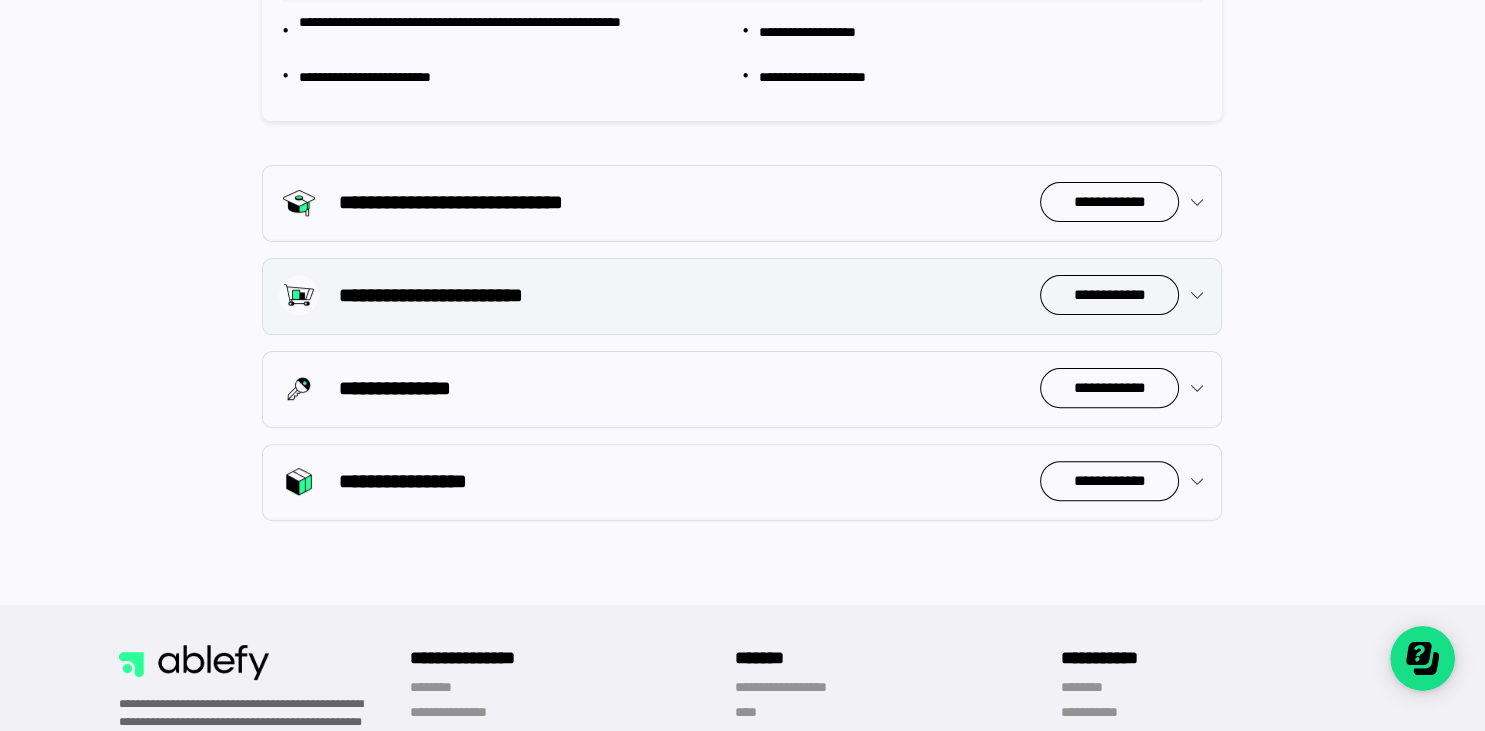 click on "**********" at bounding box center [1110, 295] 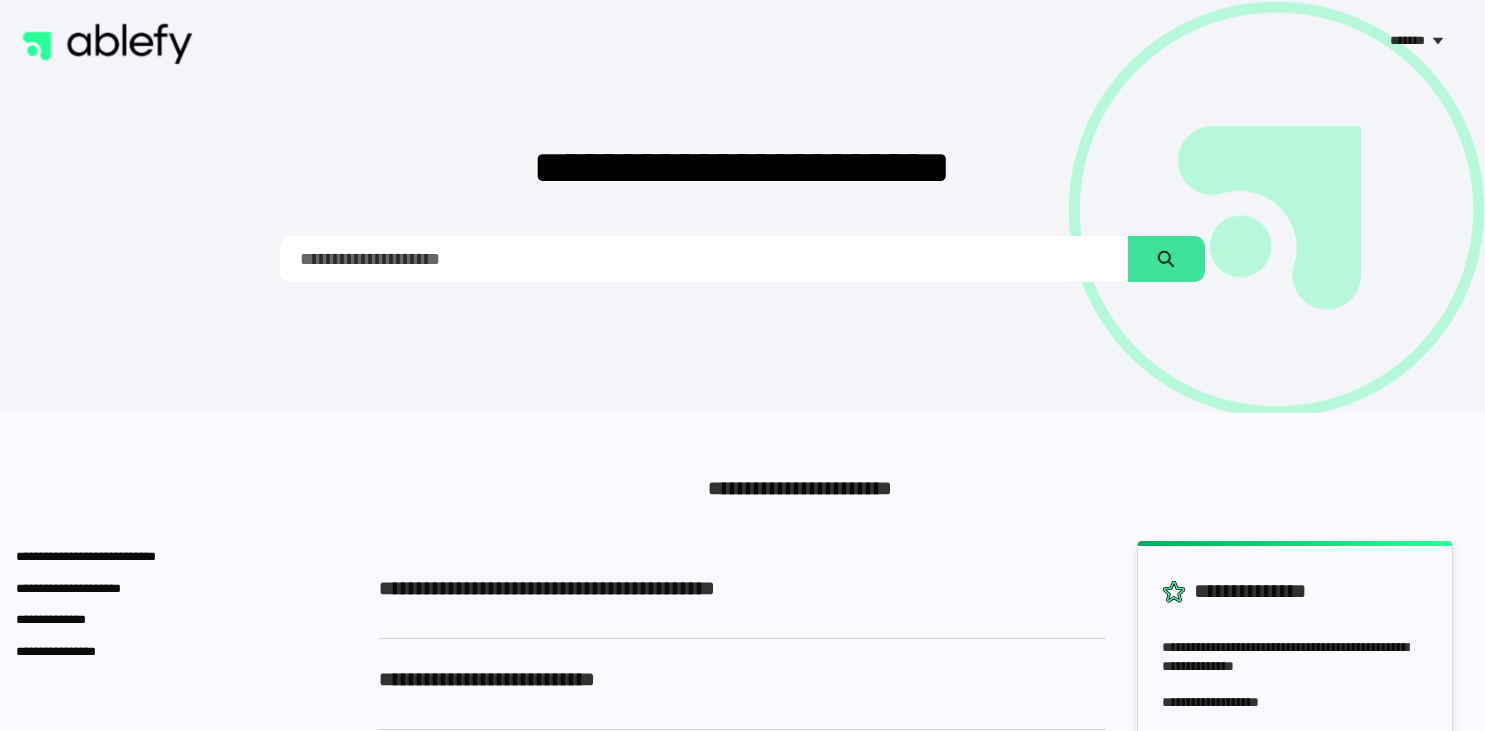 scroll, scrollTop: 0, scrollLeft: 0, axis: both 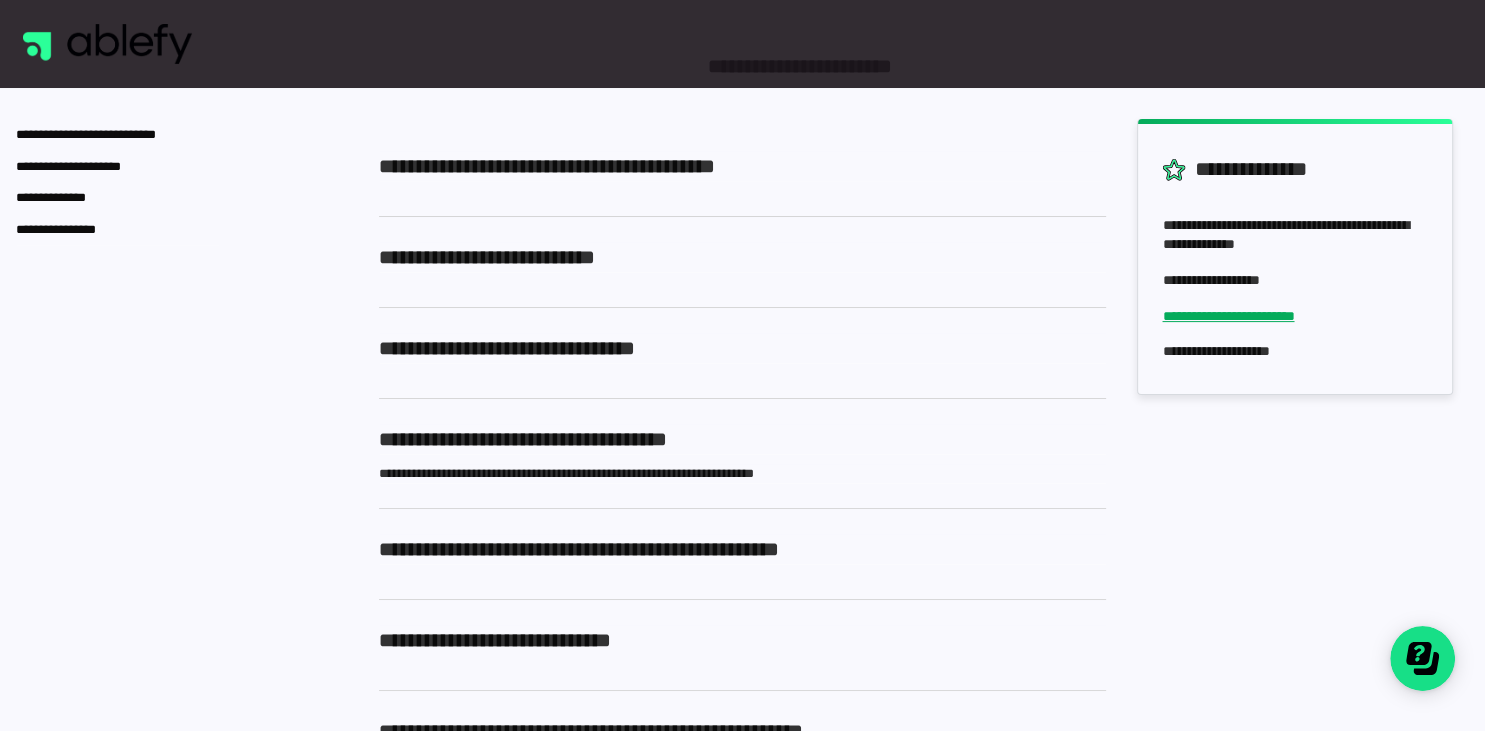 click on "**********" at bounding box center [1228, 316] 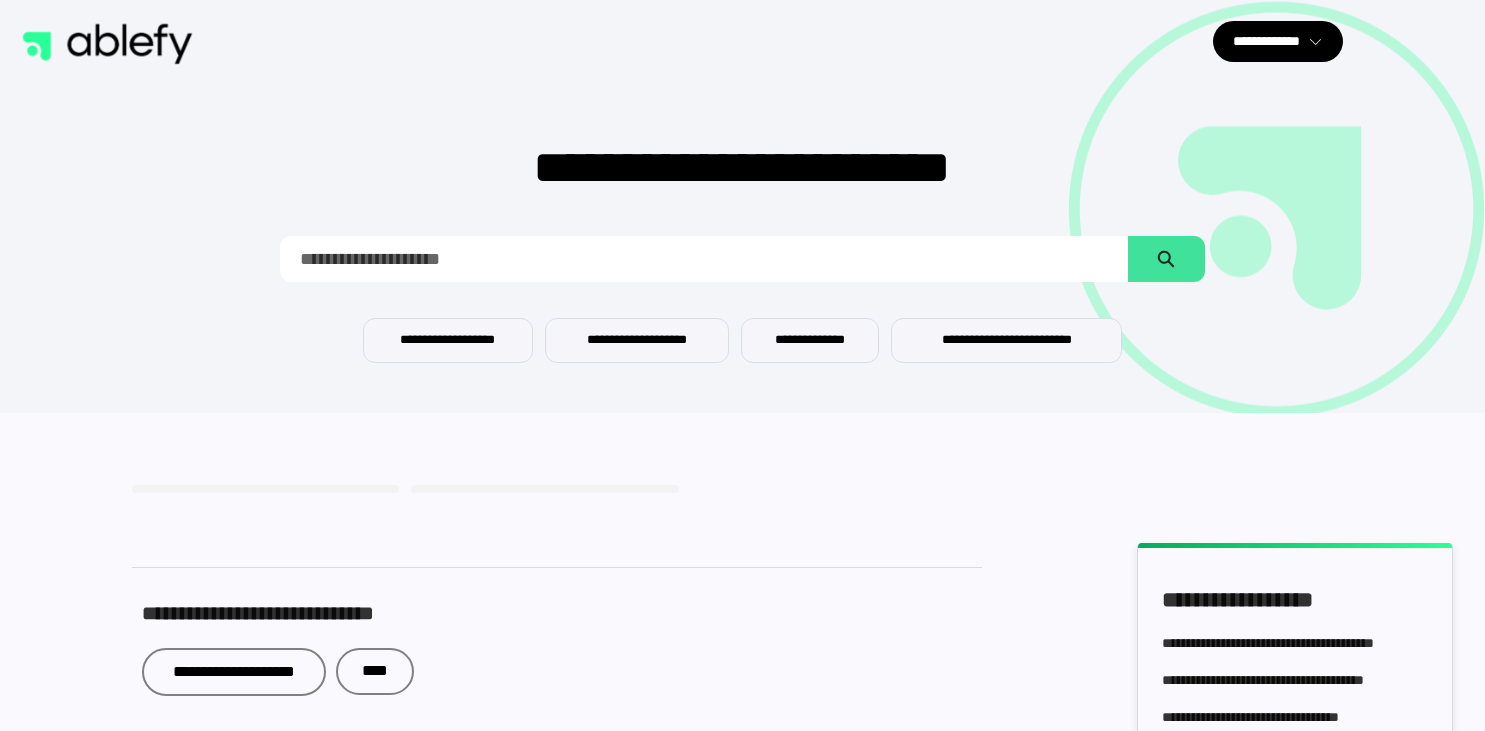 scroll, scrollTop: 0, scrollLeft: 0, axis: both 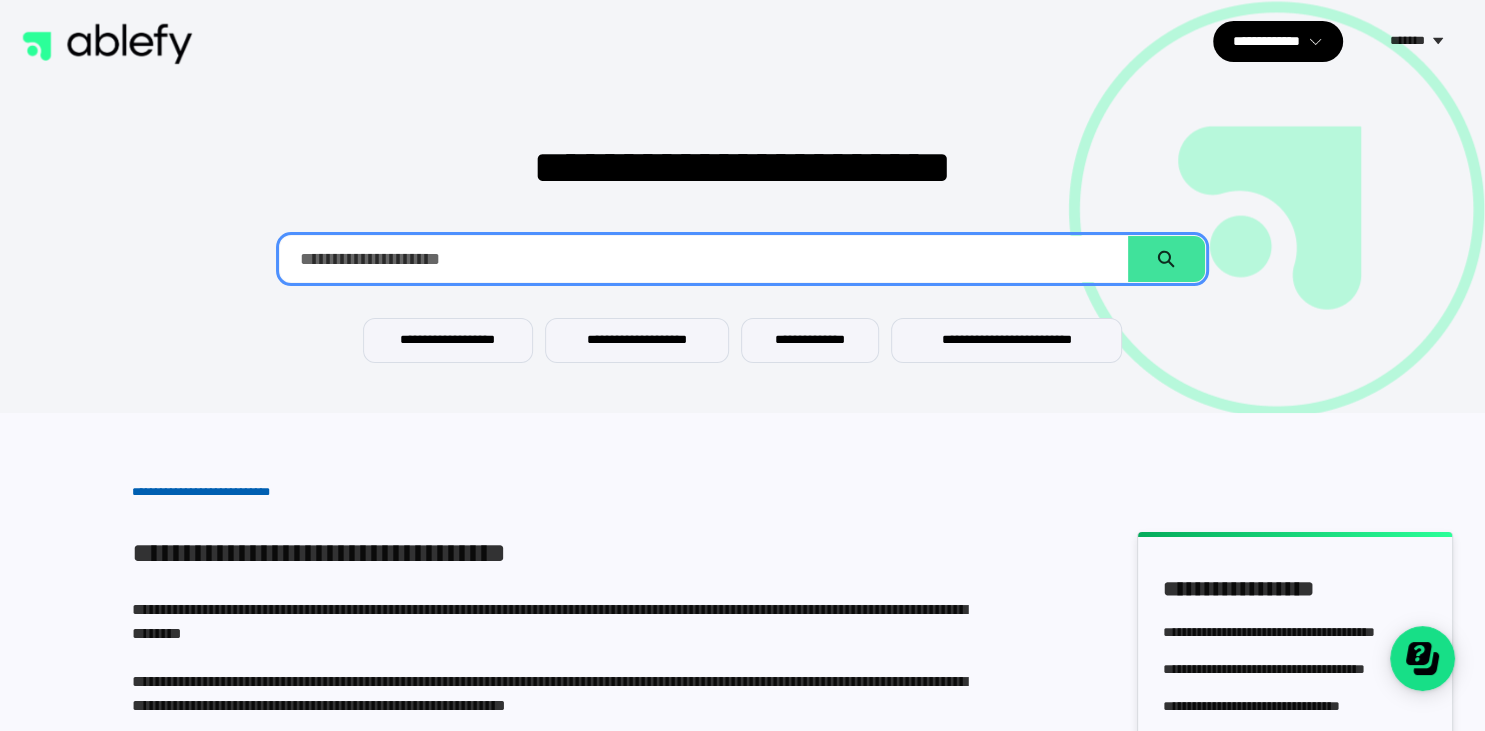 click at bounding box center [703, 259] 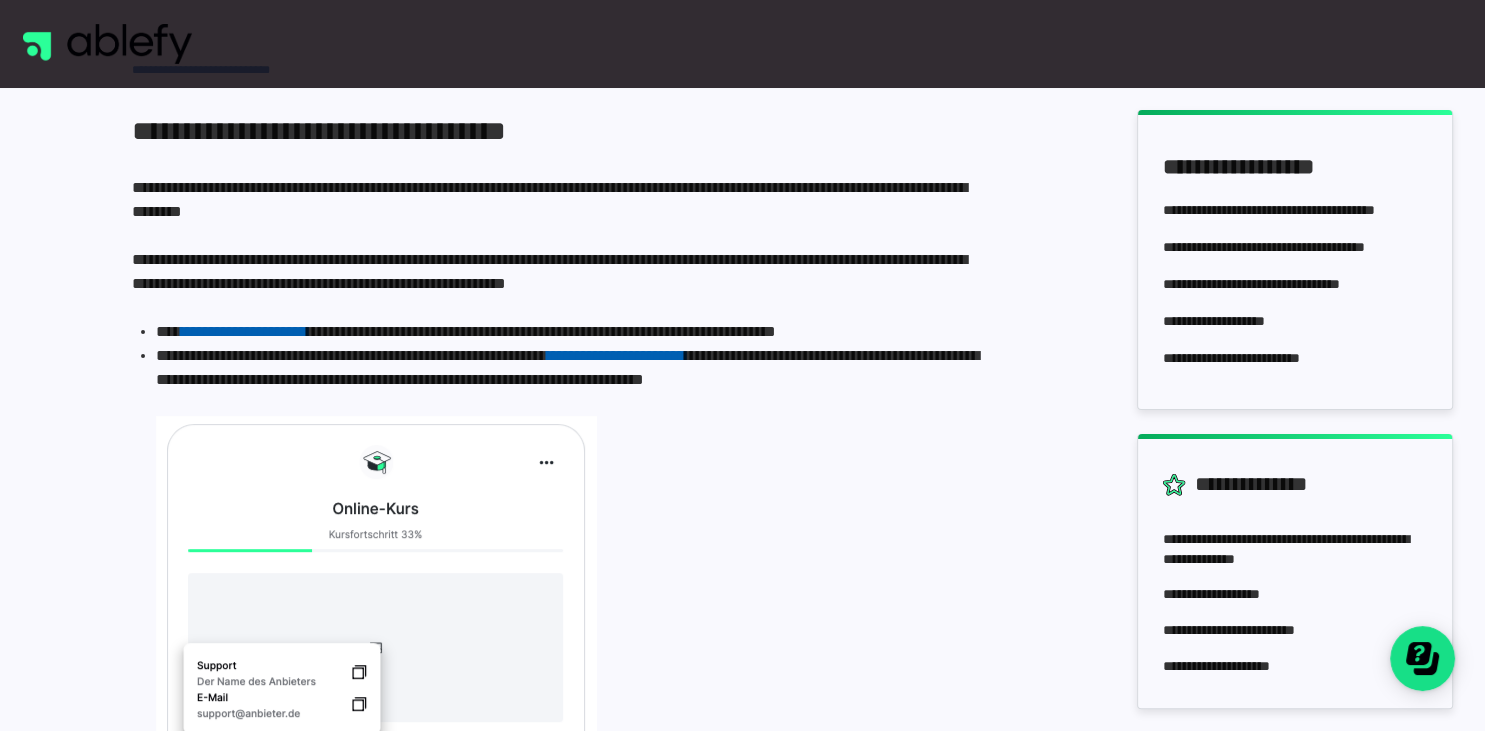 scroll, scrollTop: 0, scrollLeft: 0, axis: both 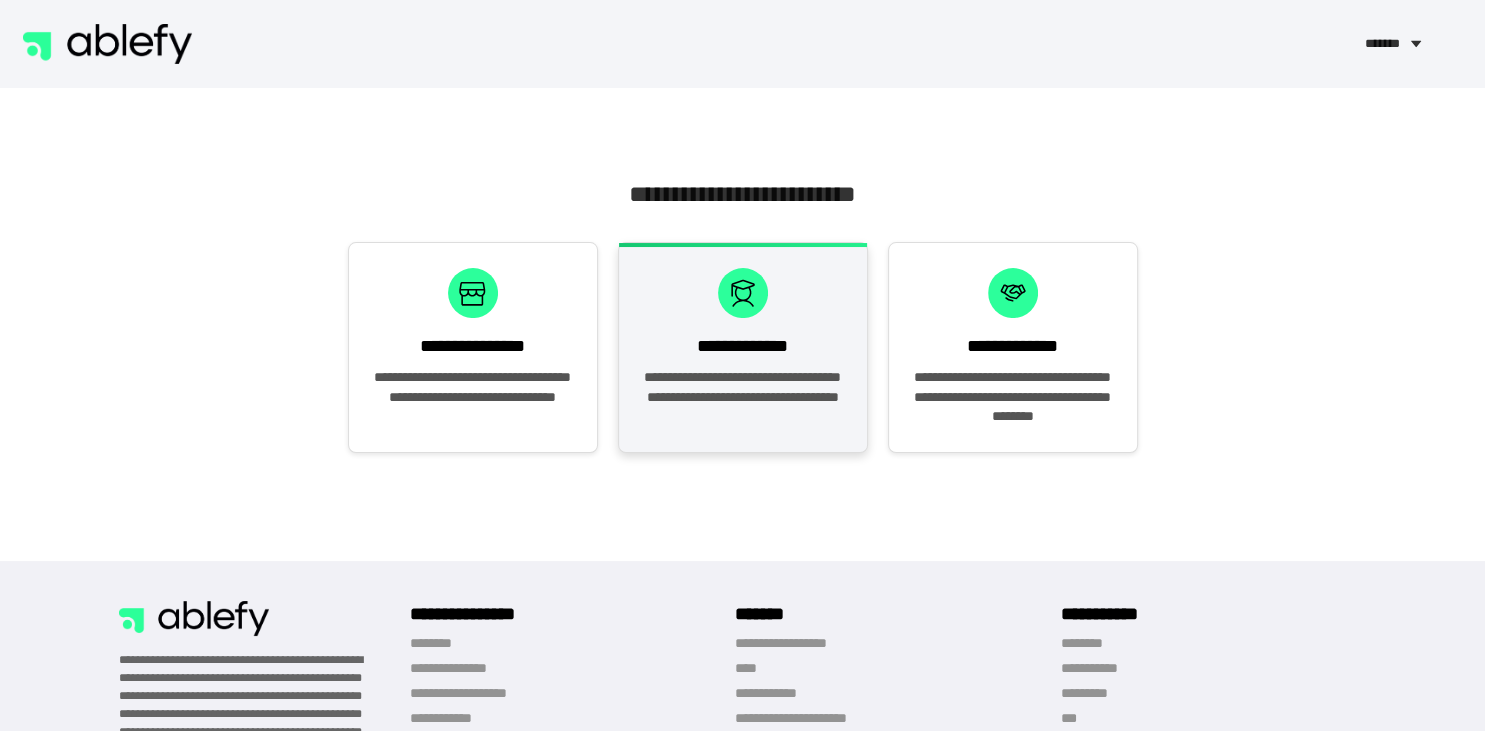 click on "**********" at bounding box center (743, 346) 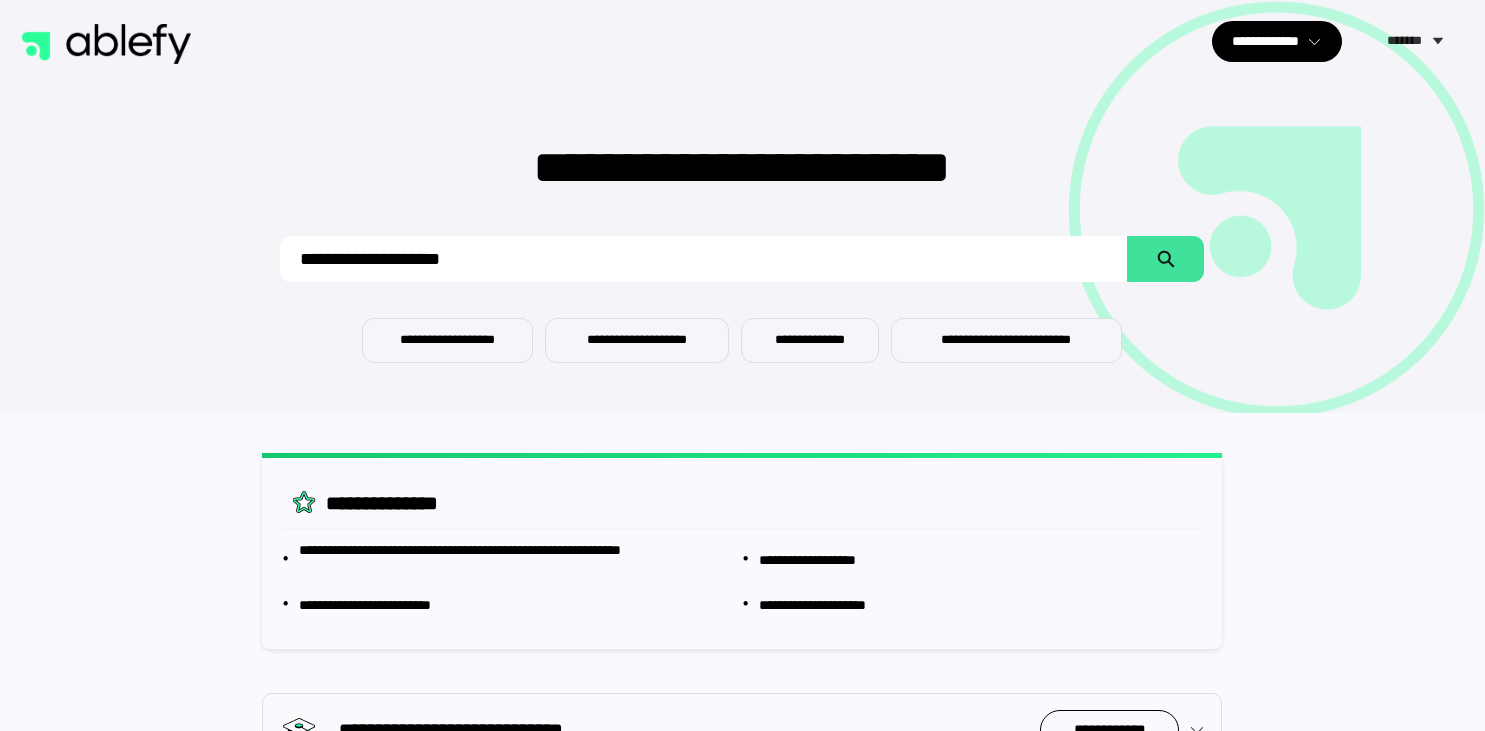 scroll, scrollTop: 0, scrollLeft: 0, axis: both 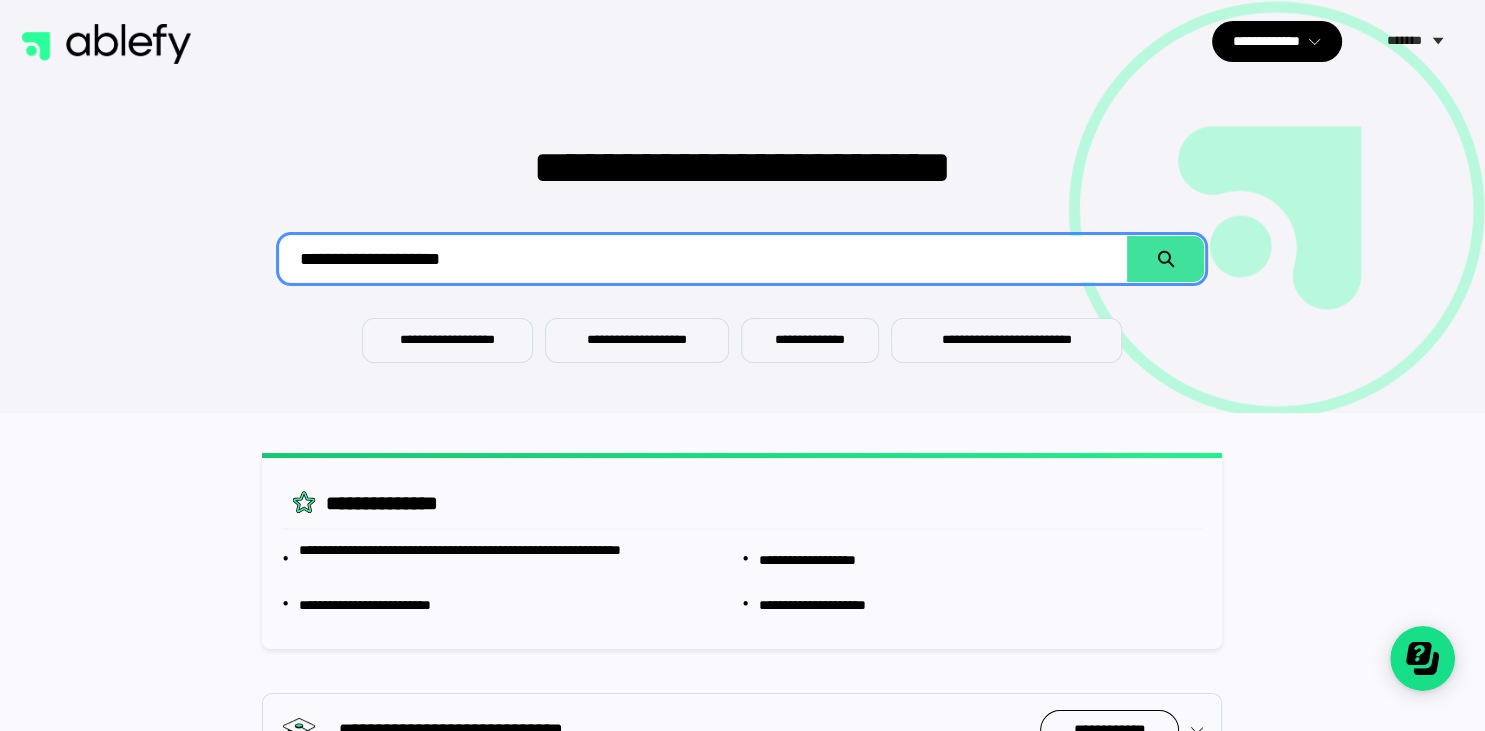 click at bounding box center (703, 259) 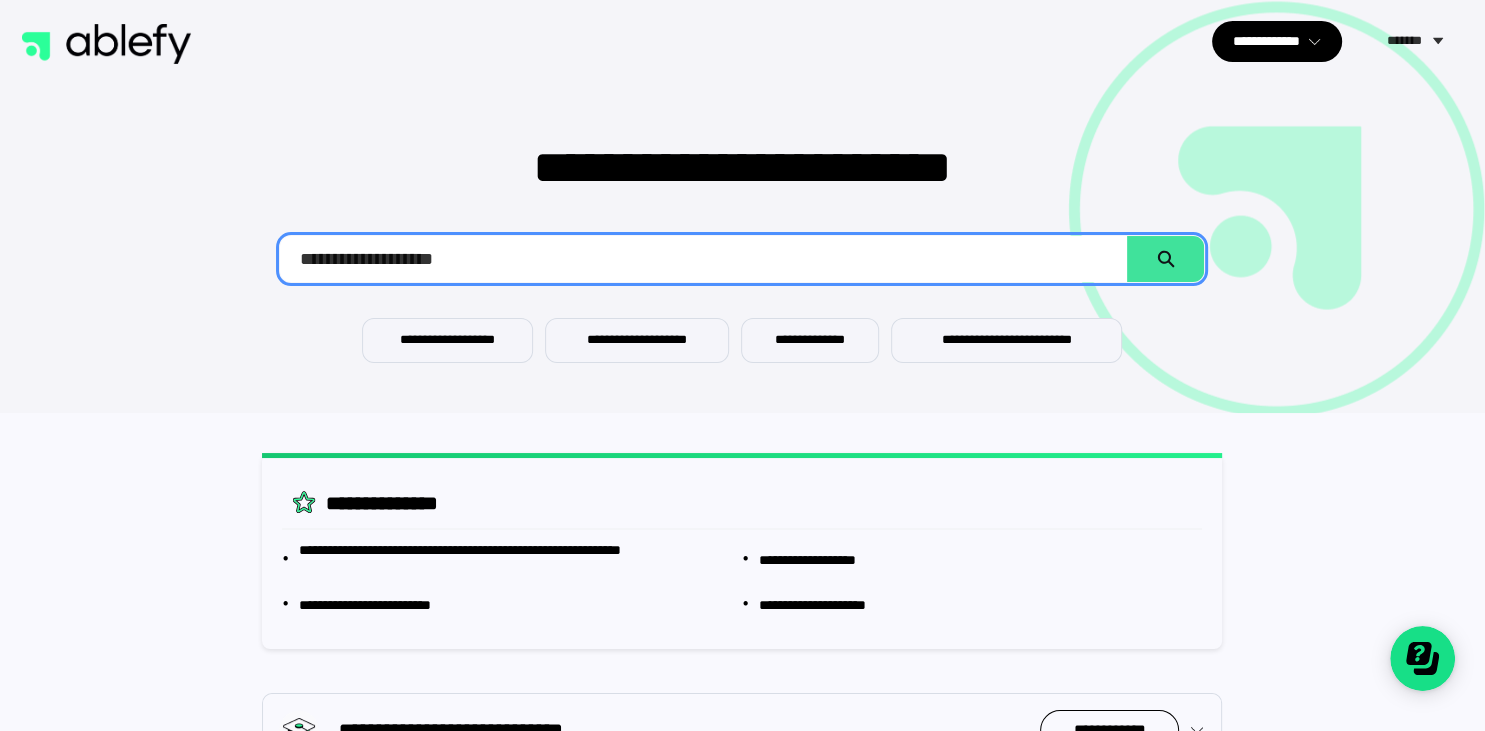 type on "**********" 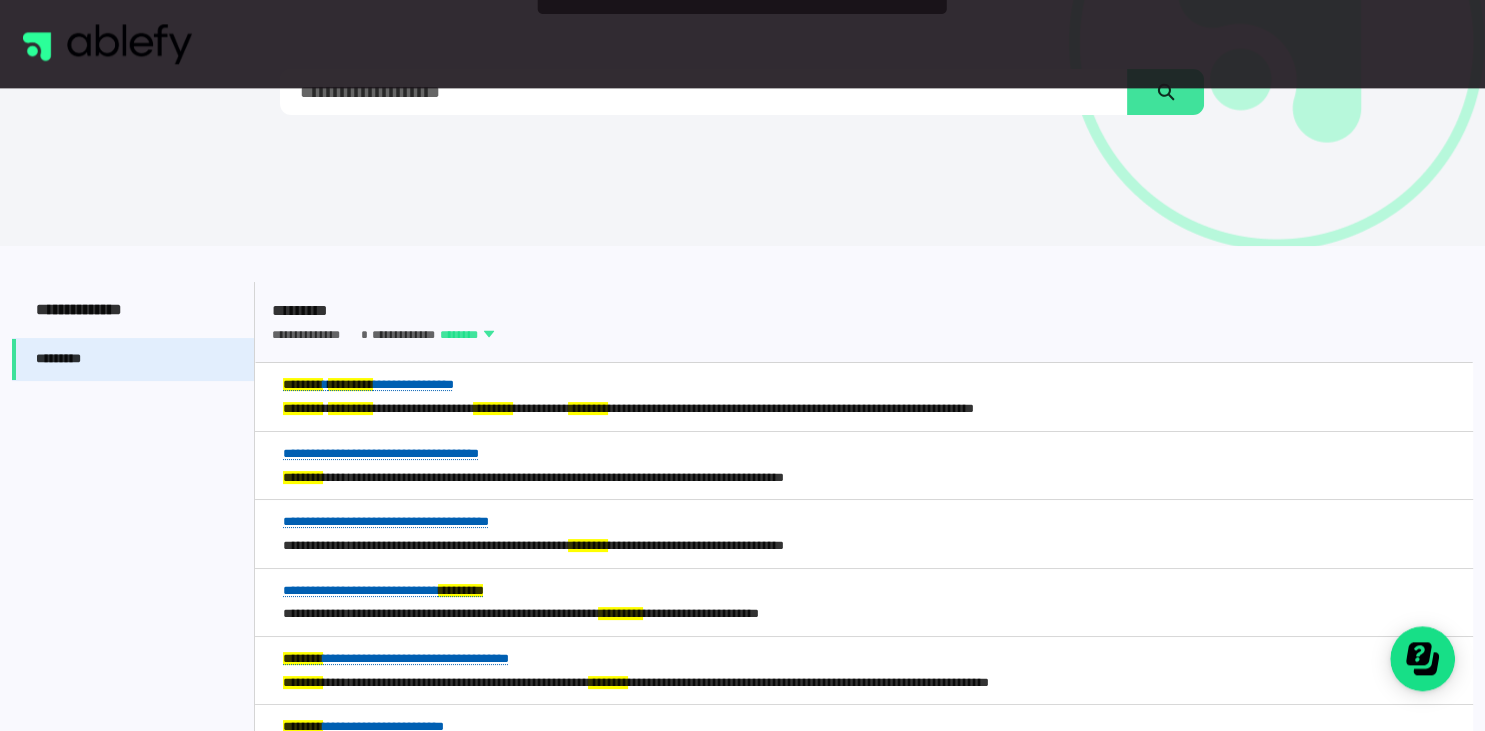 scroll, scrollTop: 0, scrollLeft: 0, axis: both 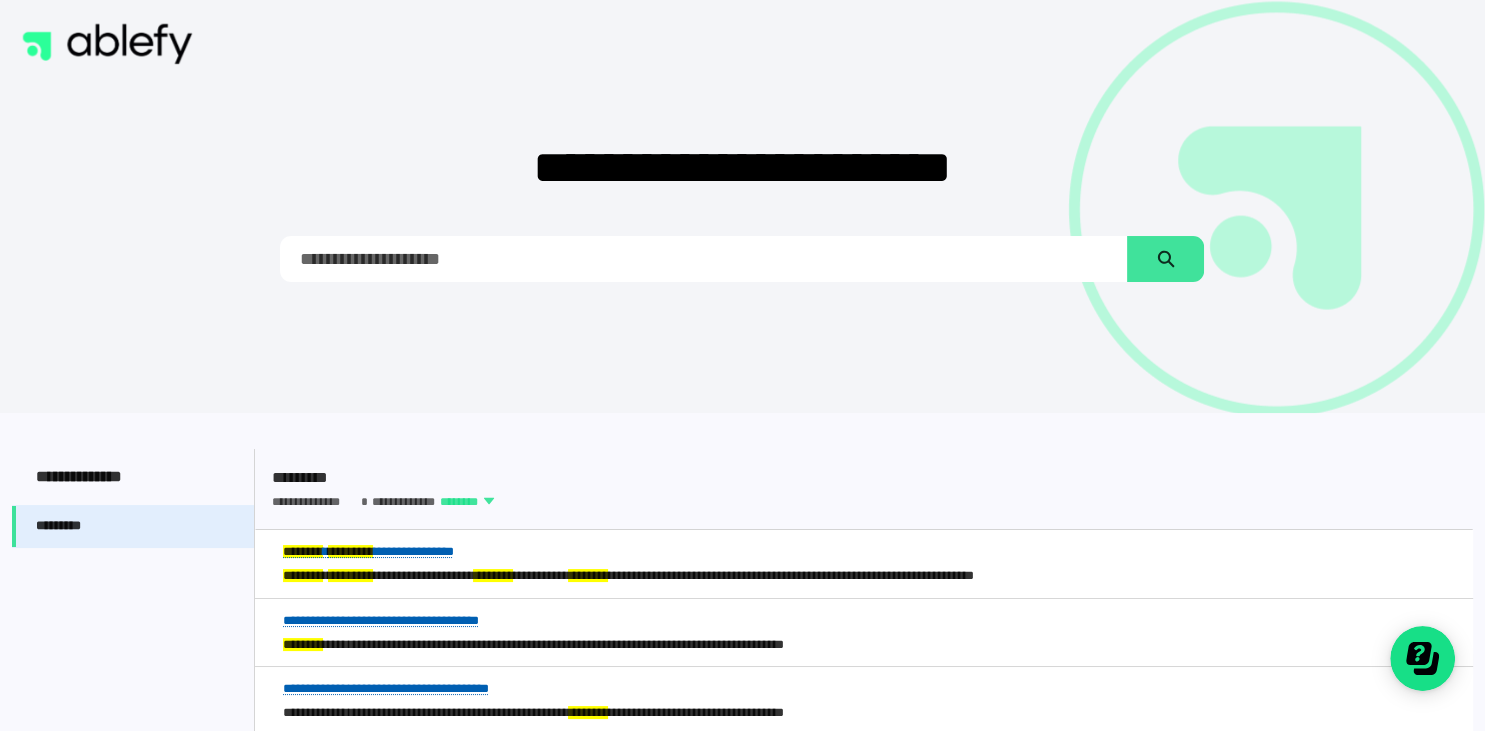 click at bounding box center (703, 259) 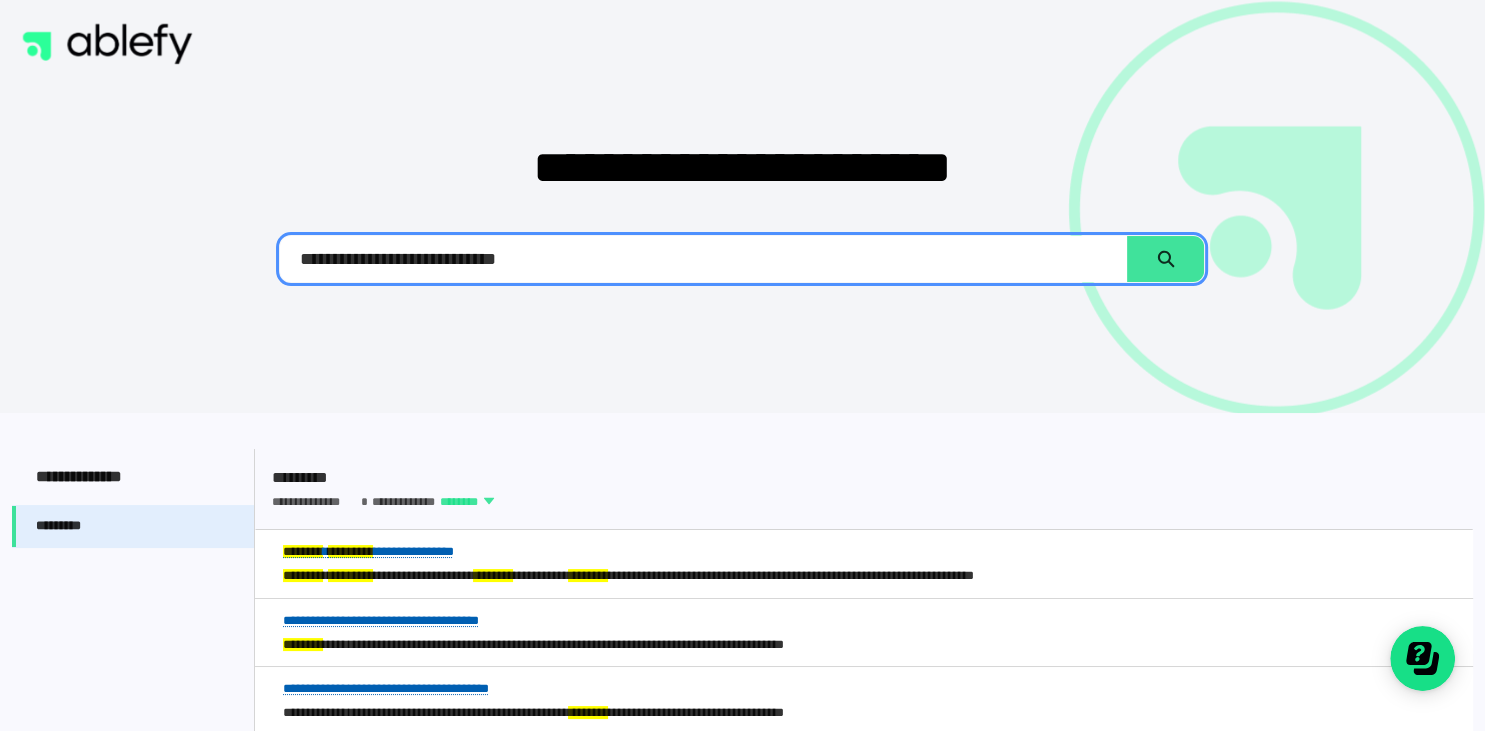 type on "**********" 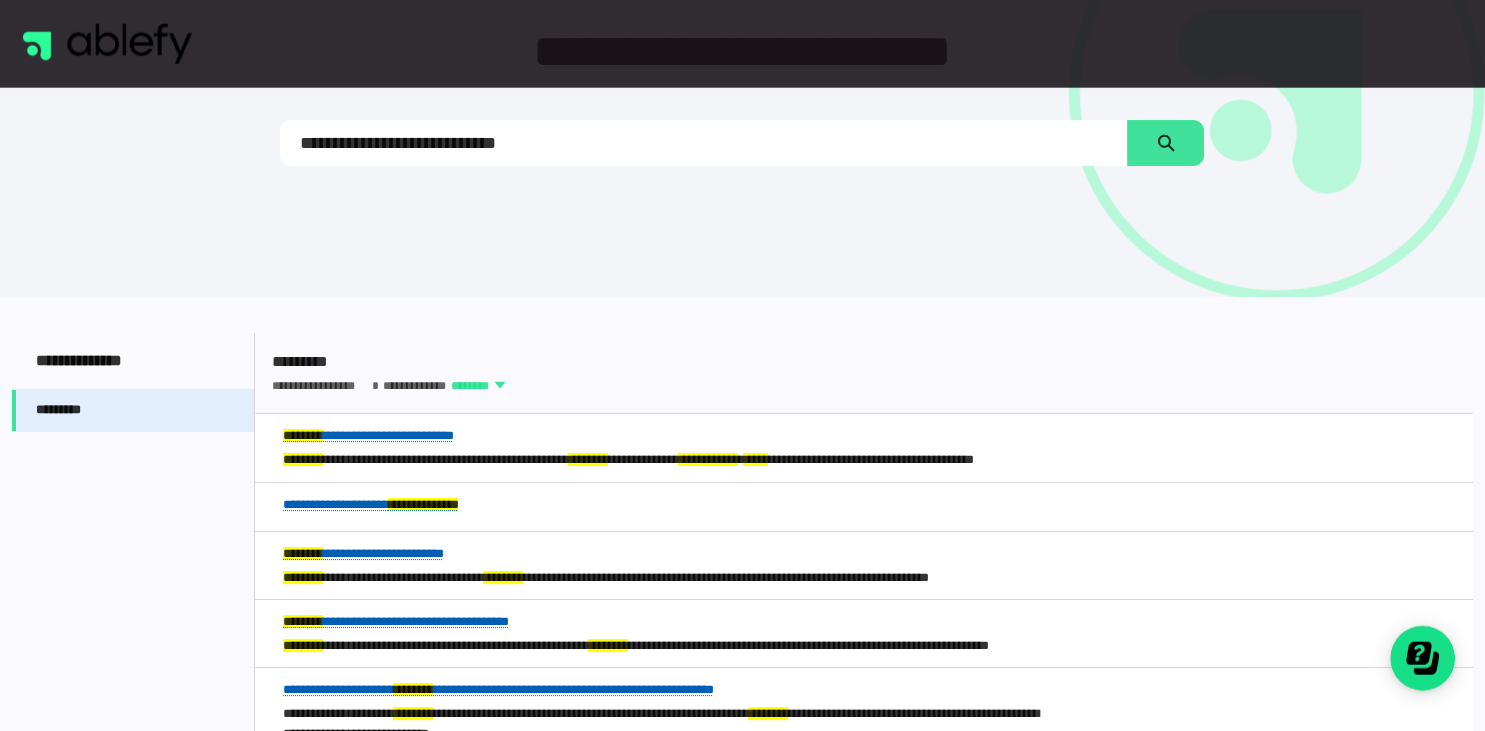 scroll, scrollTop: 316, scrollLeft: 0, axis: vertical 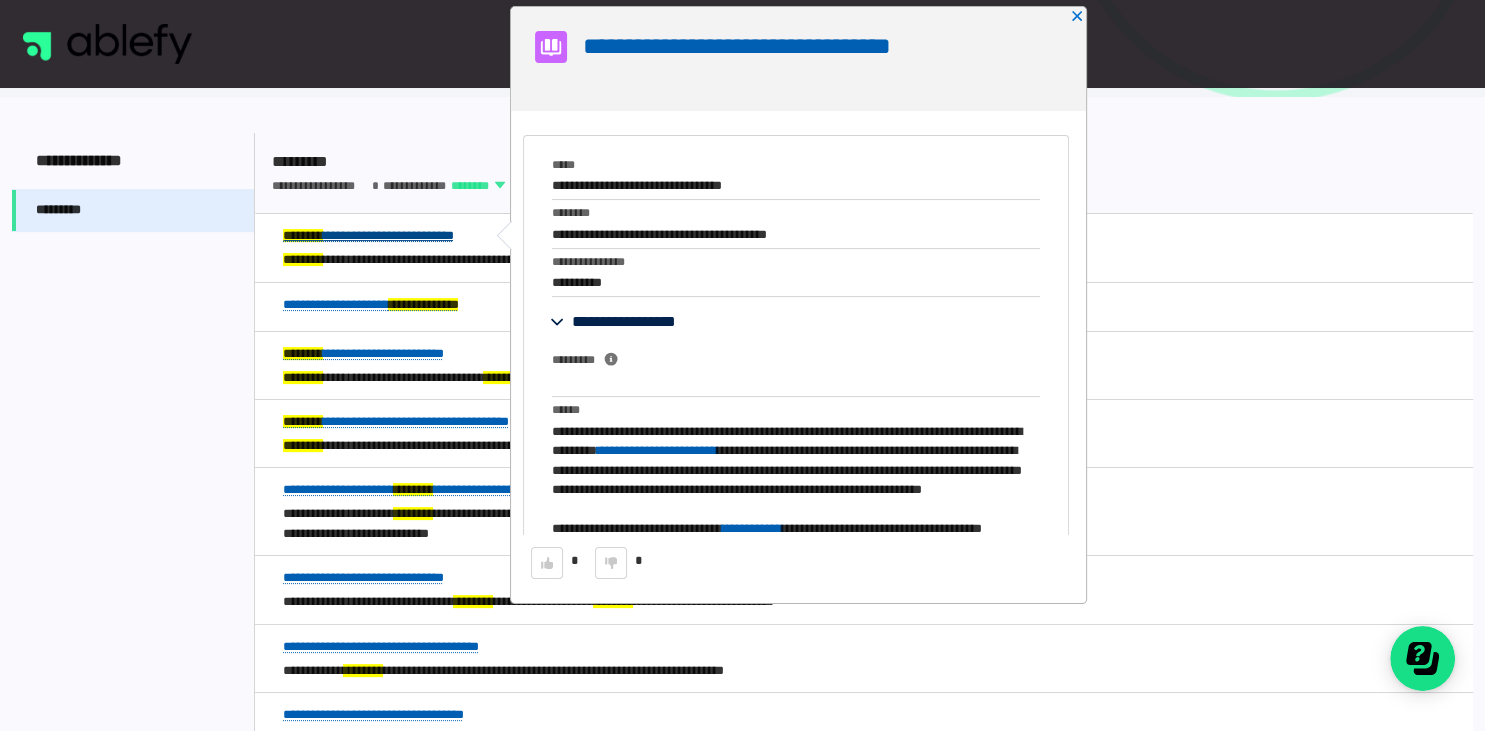 click on "**********" at bounding box center (368, 235) 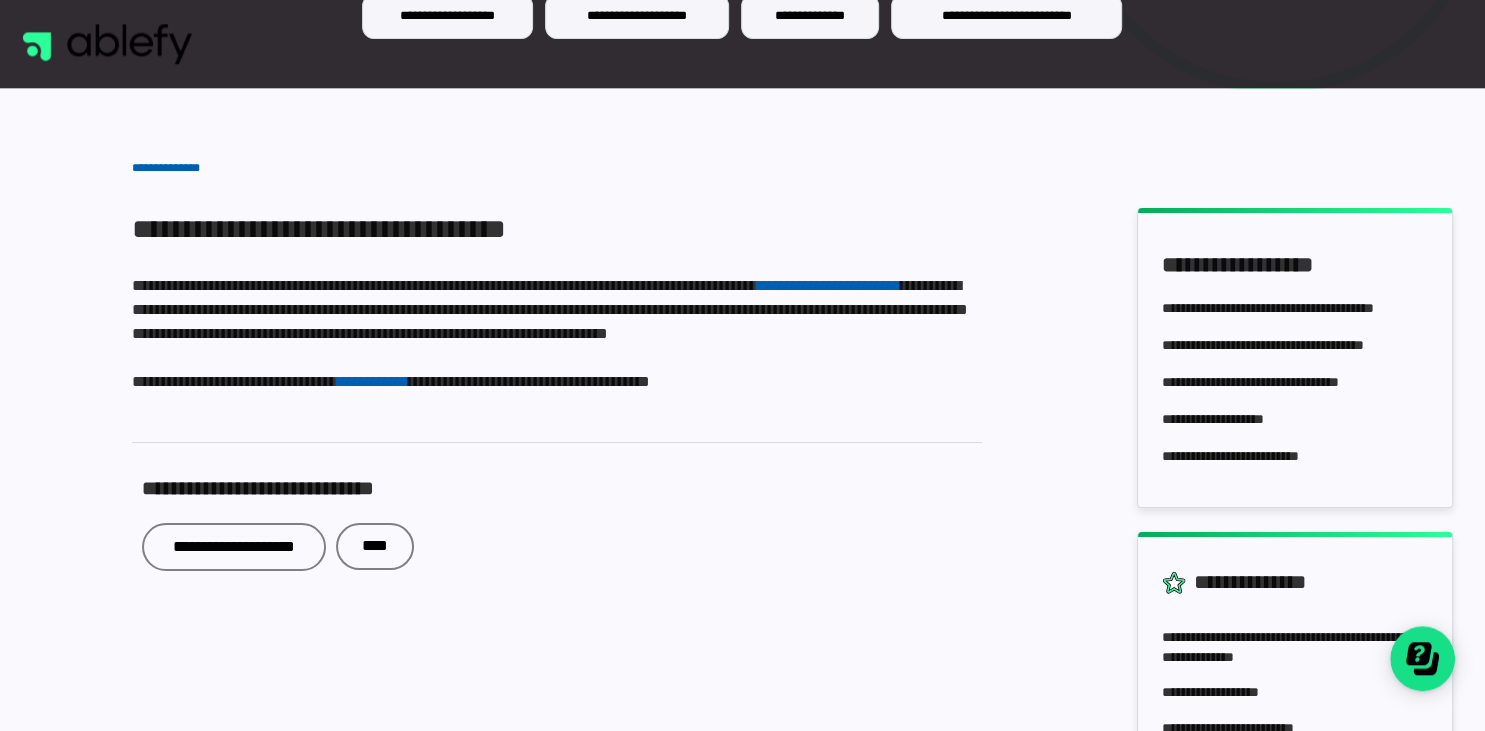 scroll, scrollTop: 422, scrollLeft: 0, axis: vertical 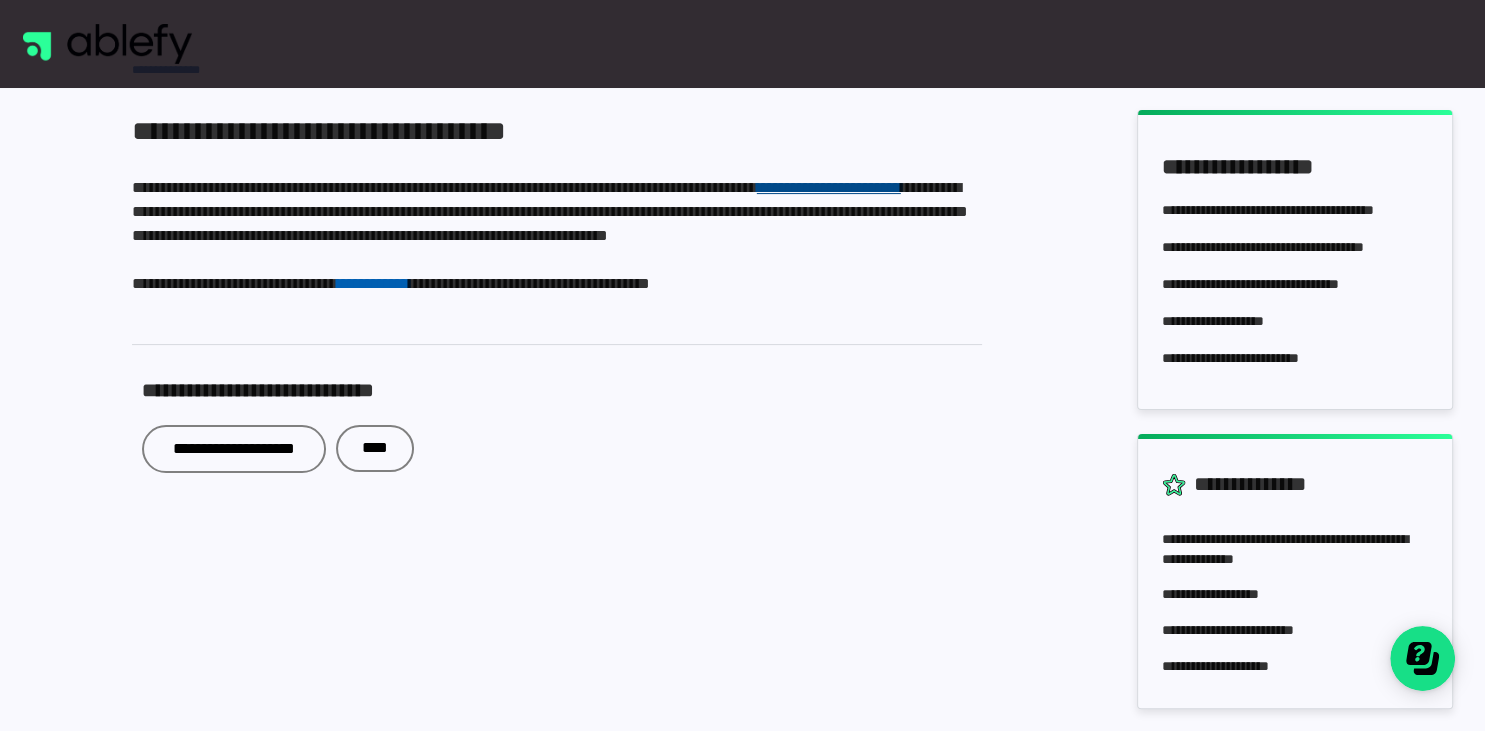 click on "**********" at bounding box center [829, 187] 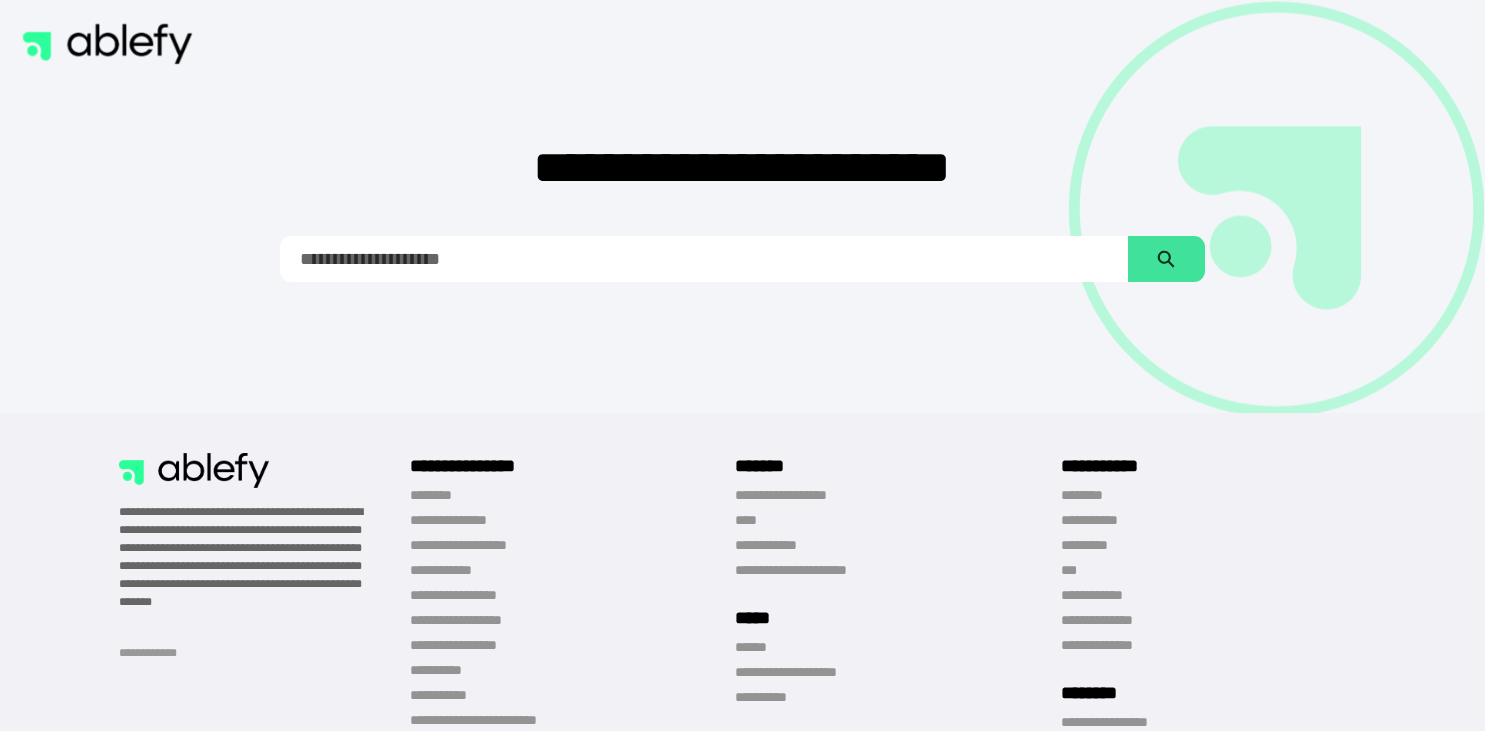 scroll, scrollTop: 0, scrollLeft: 0, axis: both 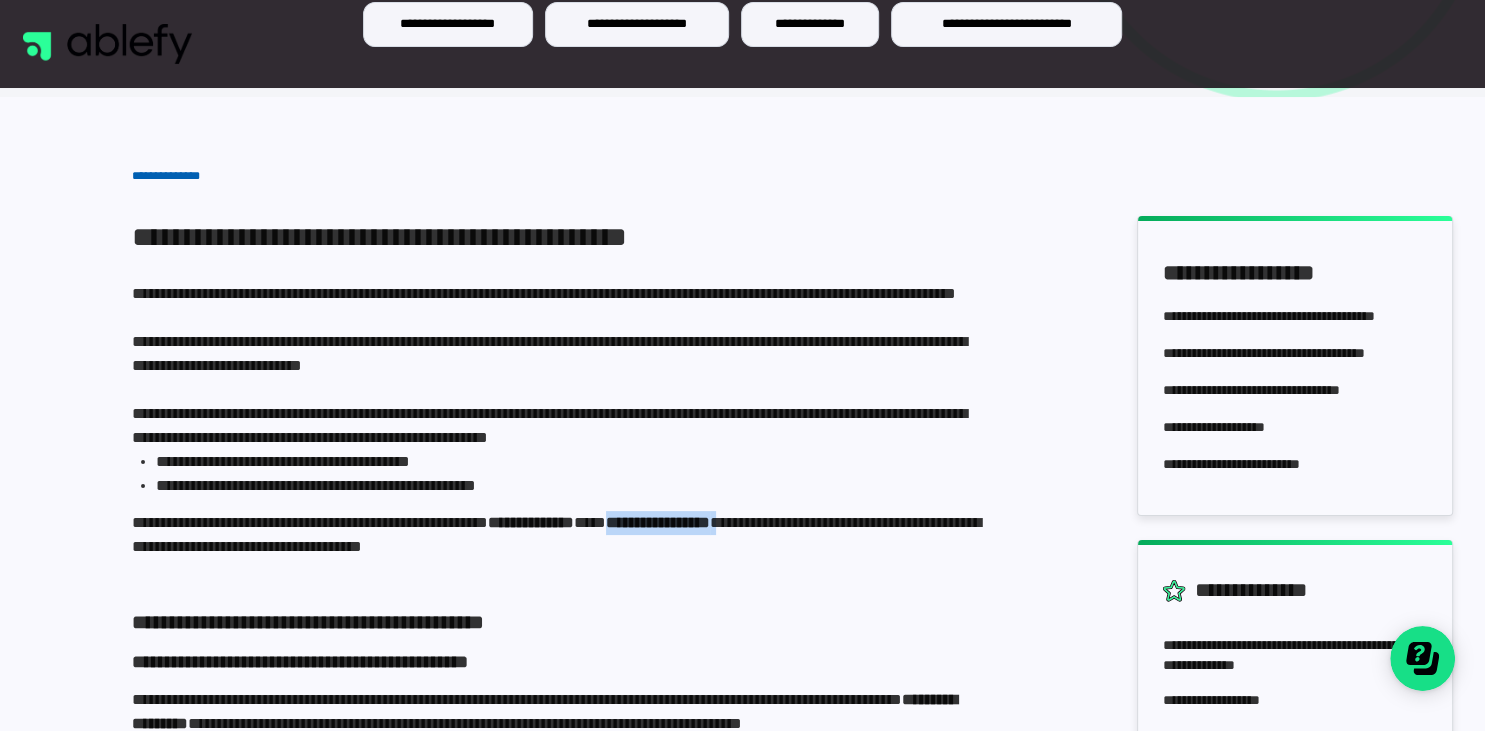 drag, startPoint x: 882, startPoint y: 518, endPoint x: 737, endPoint y: 518, distance: 145 